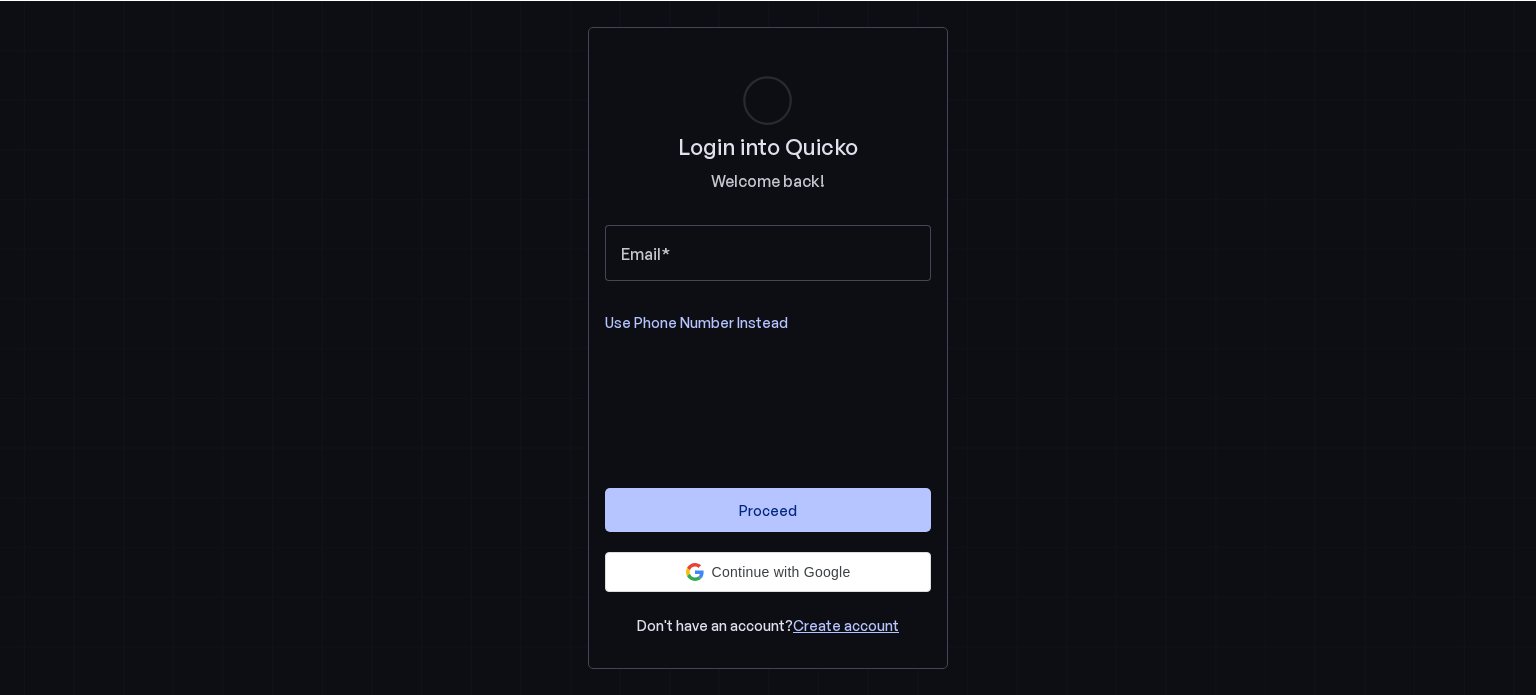 scroll, scrollTop: 0, scrollLeft: 0, axis: both 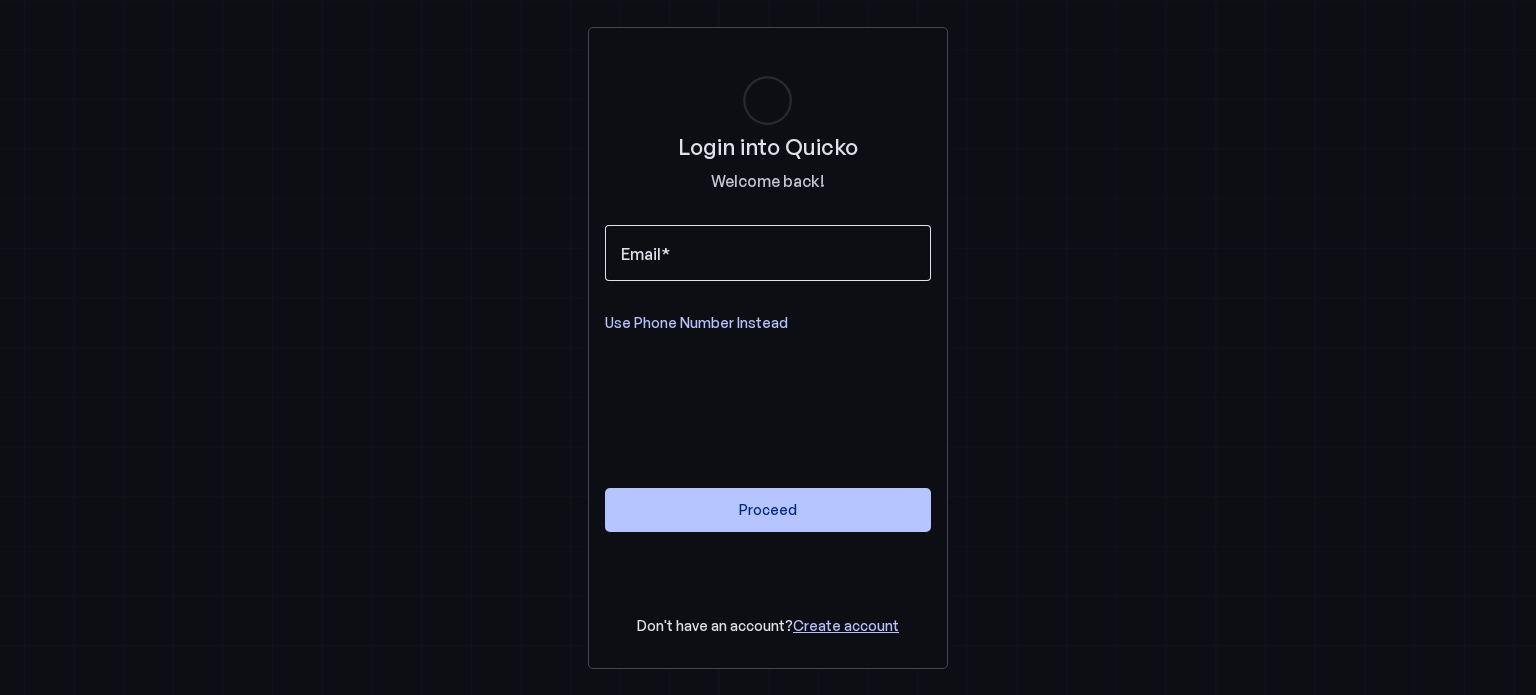 click on "Email" at bounding box center (768, 253) 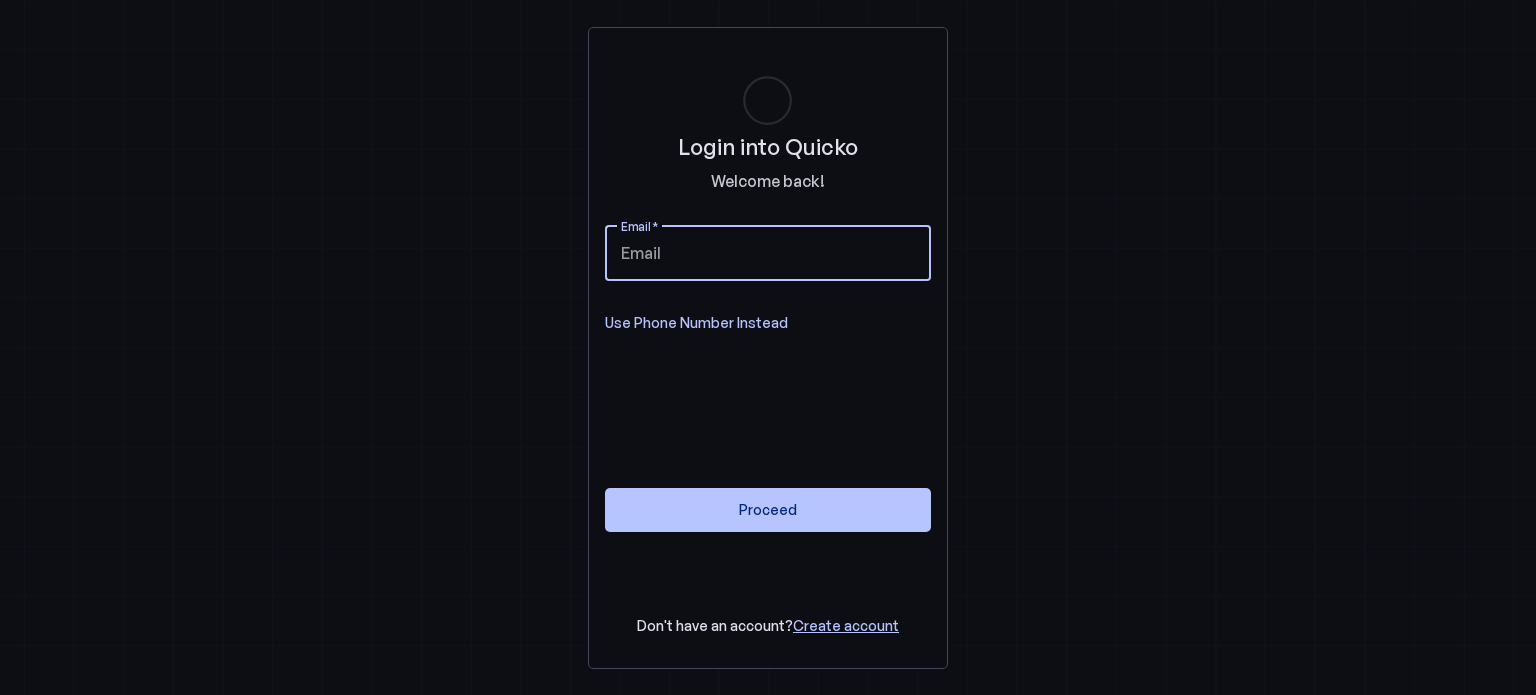 type on "[EMAIL]" 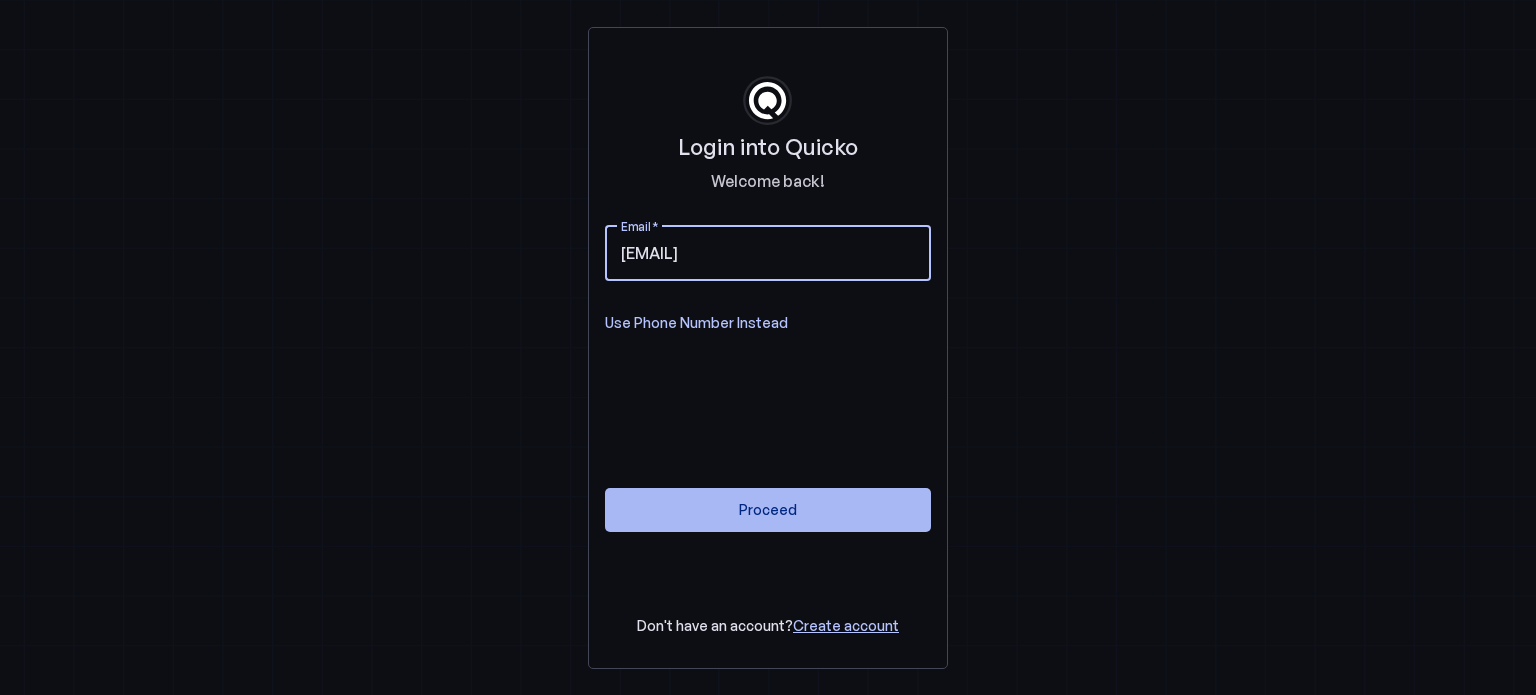 click at bounding box center [768, 510] 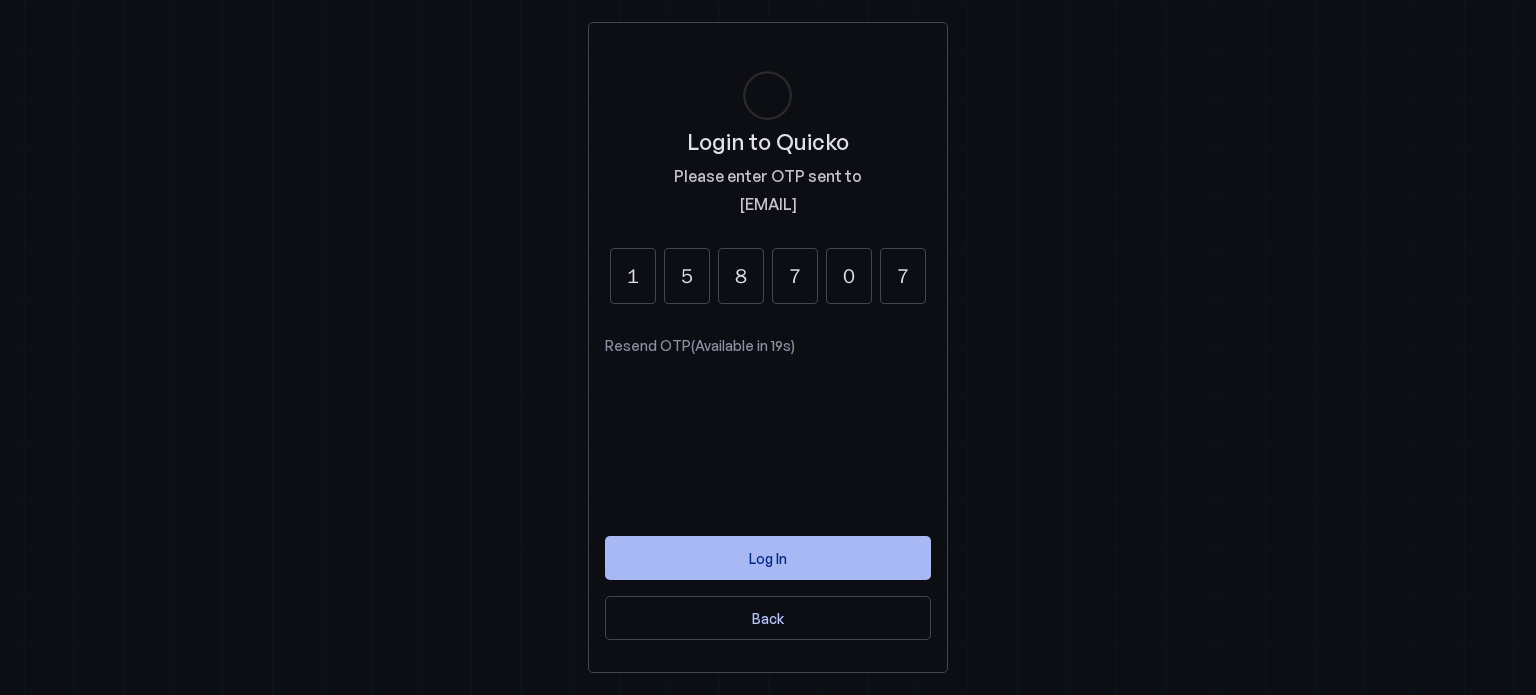click on "Log In" at bounding box center [768, 558] 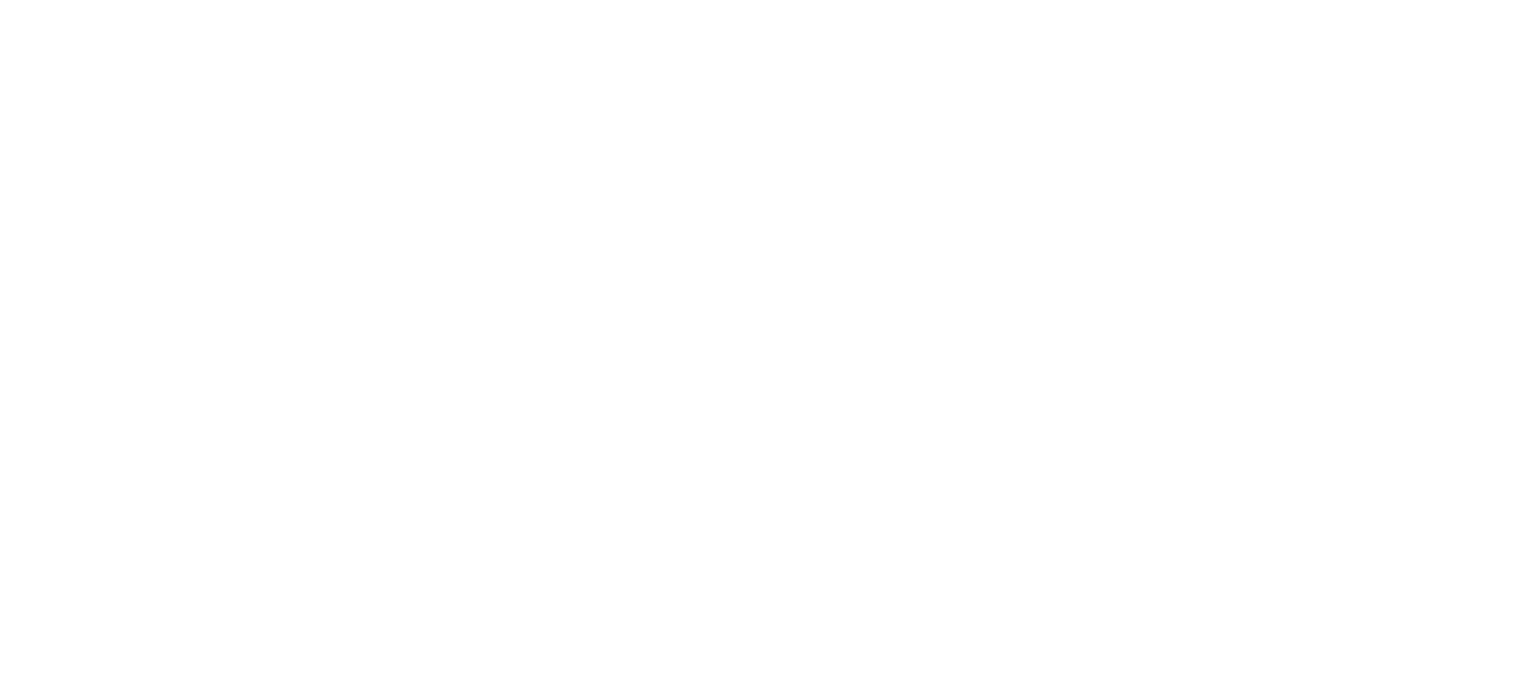 scroll, scrollTop: 0, scrollLeft: 0, axis: both 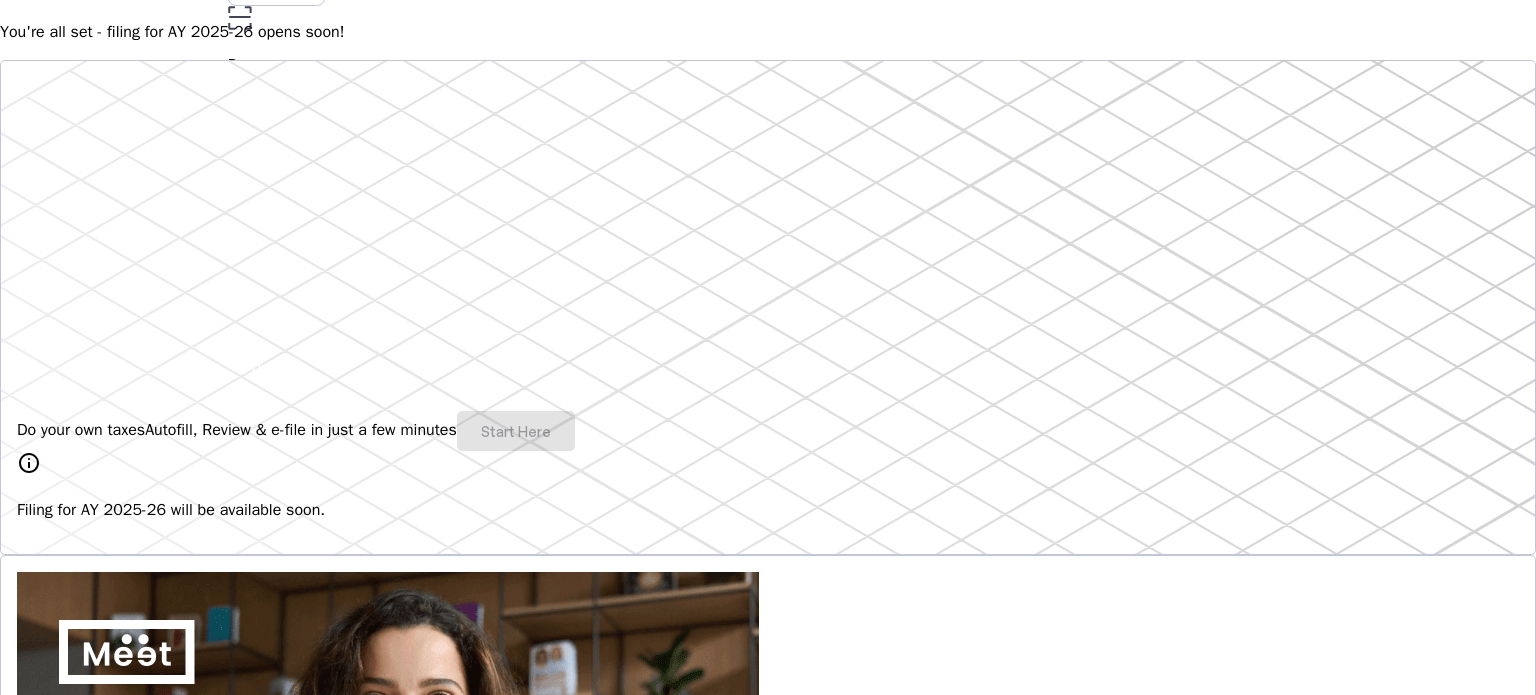 click on "Do your own taxes   Autofill, Review & e-file in just a few minutes   Start Here" at bounding box center [768, 431] 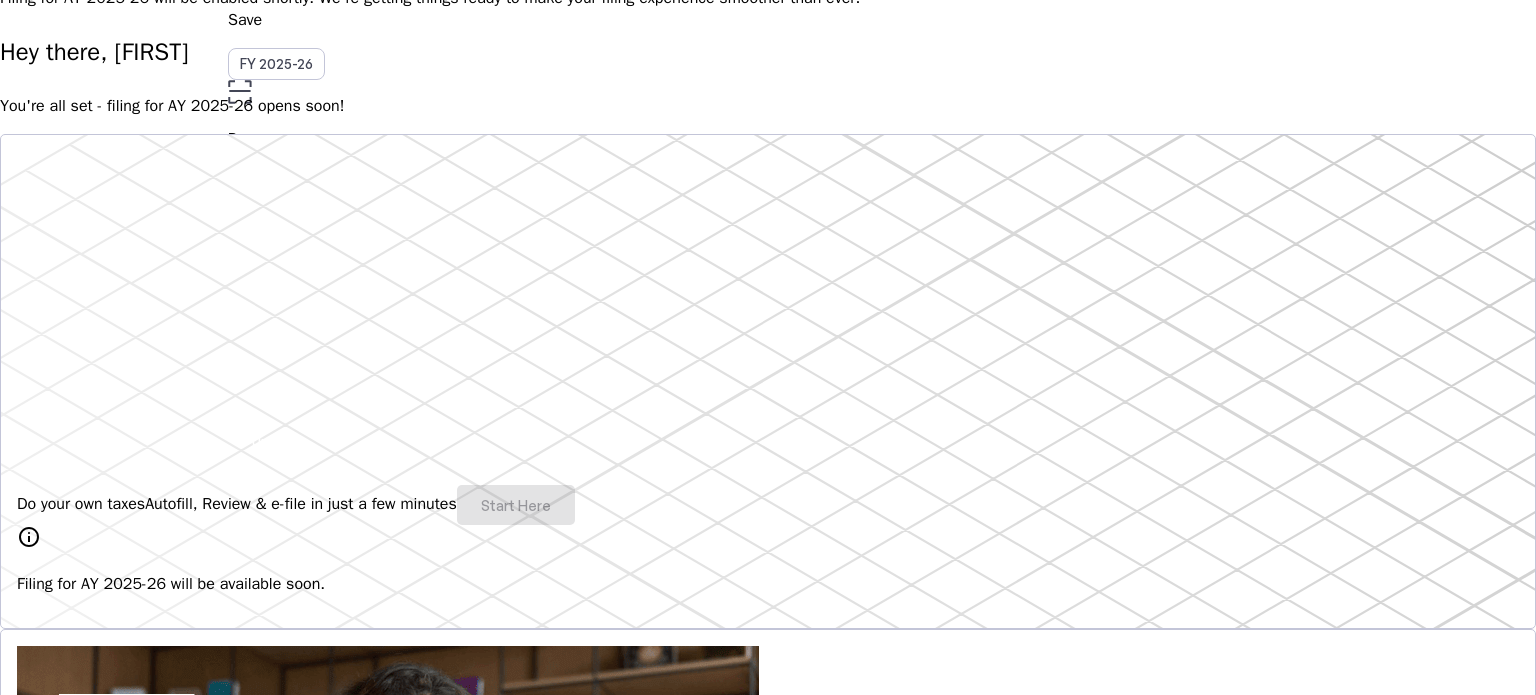 scroll, scrollTop: 0, scrollLeft: 0, axis: both 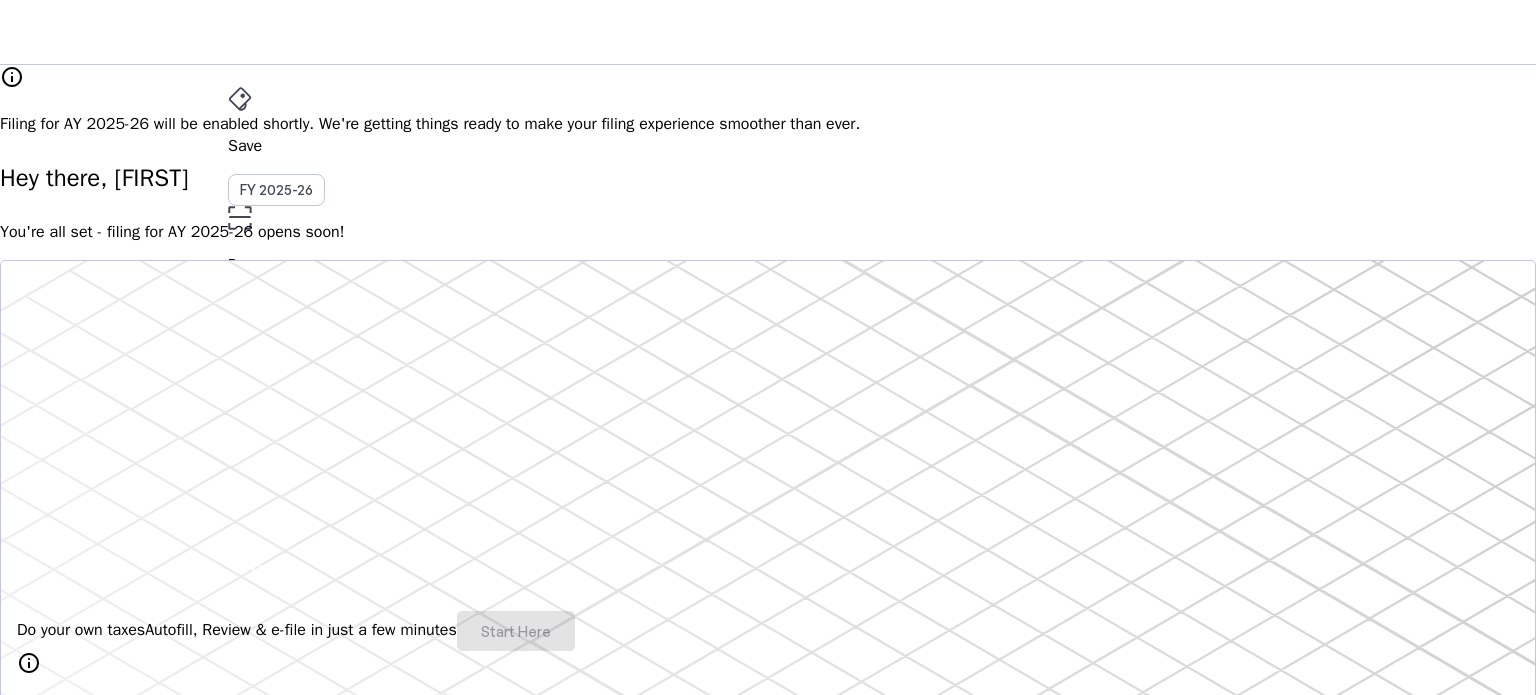 click on "Upgrade" at bounding box center (280, 567) 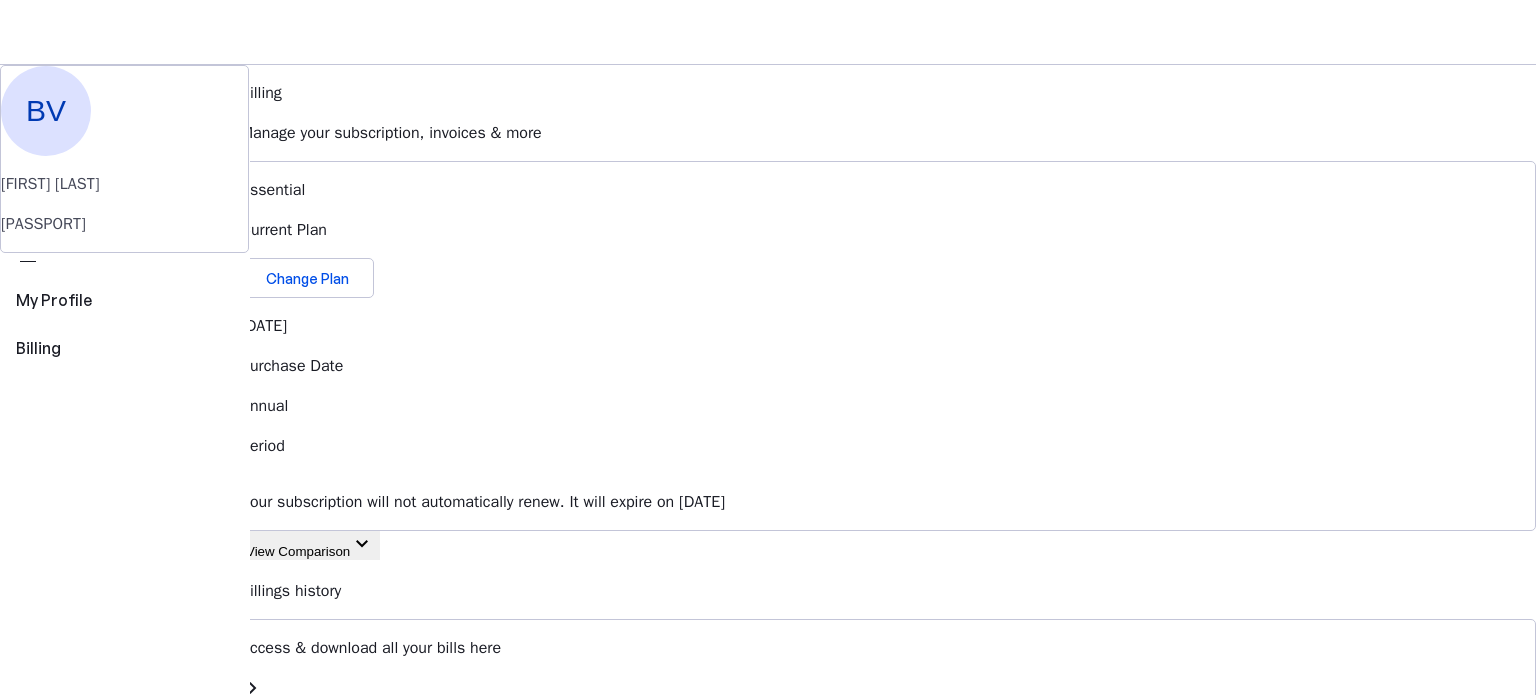 click on "View Comparison" at bounding box center [298, 551] 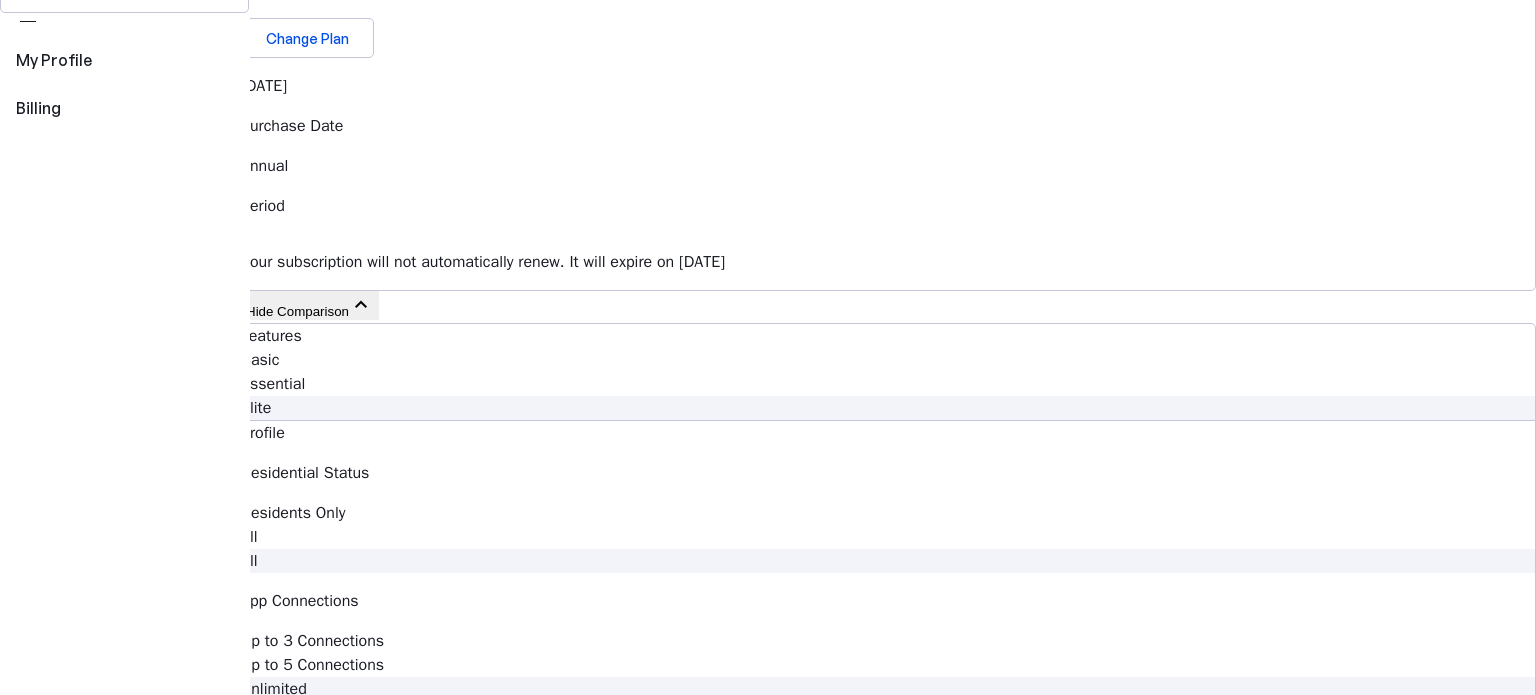 scroll, scrollTop: 0, scrollLeft: 0, axis: both 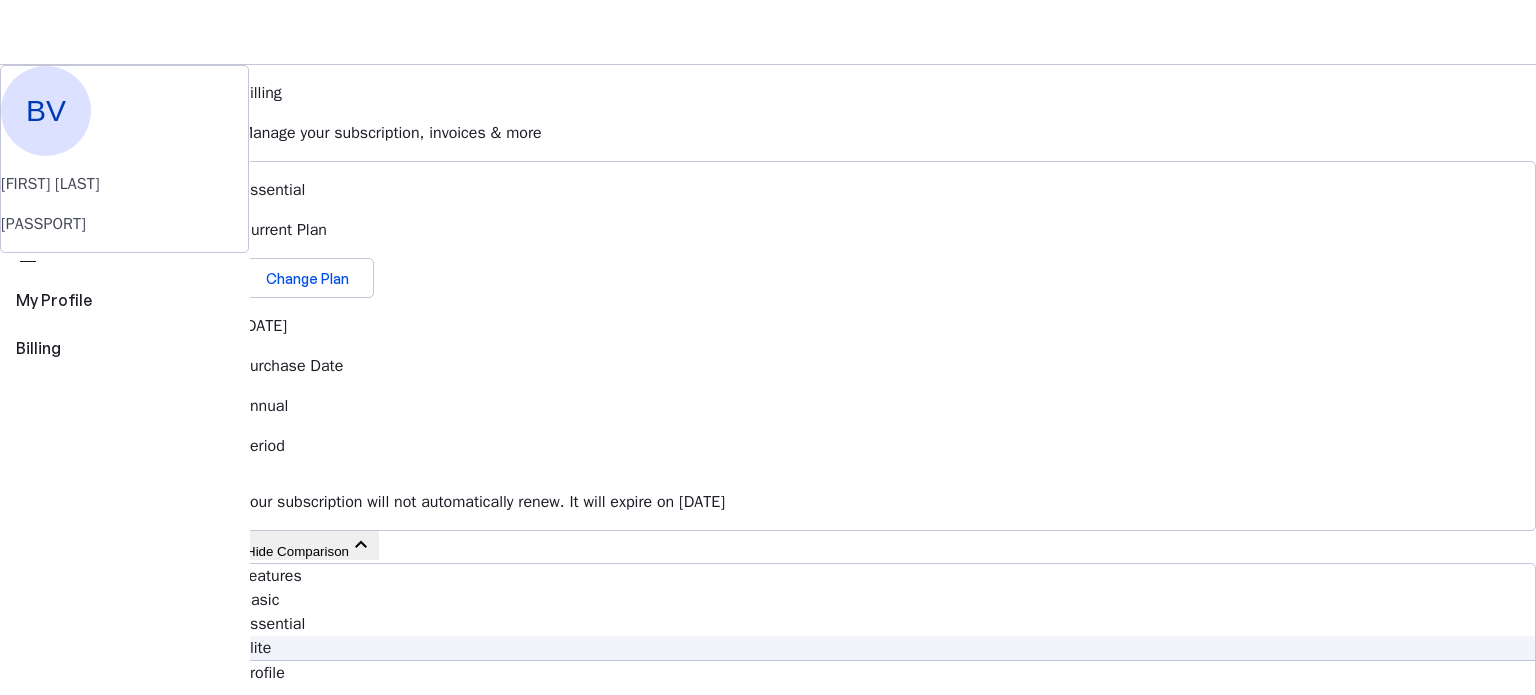 click at bounding box center (240, 99) 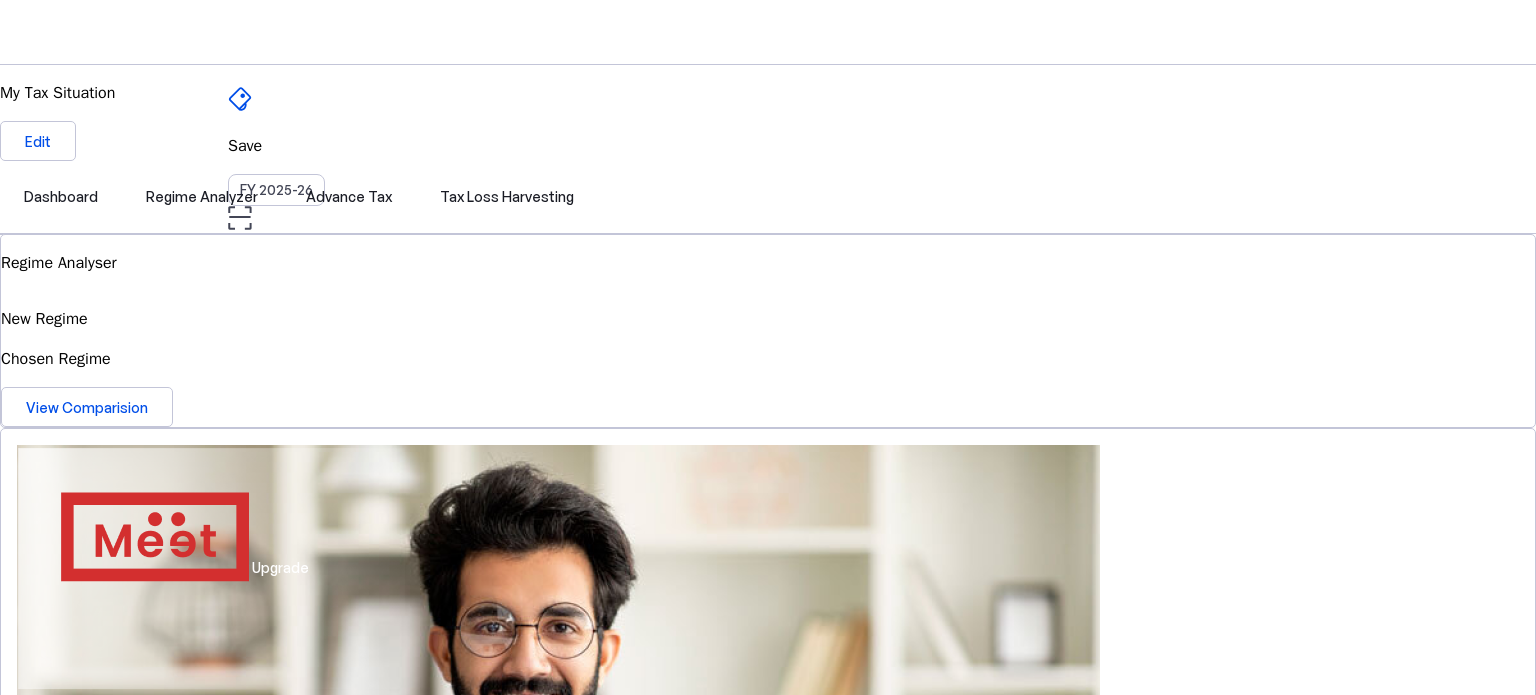 click at bounding box center [239, 217] 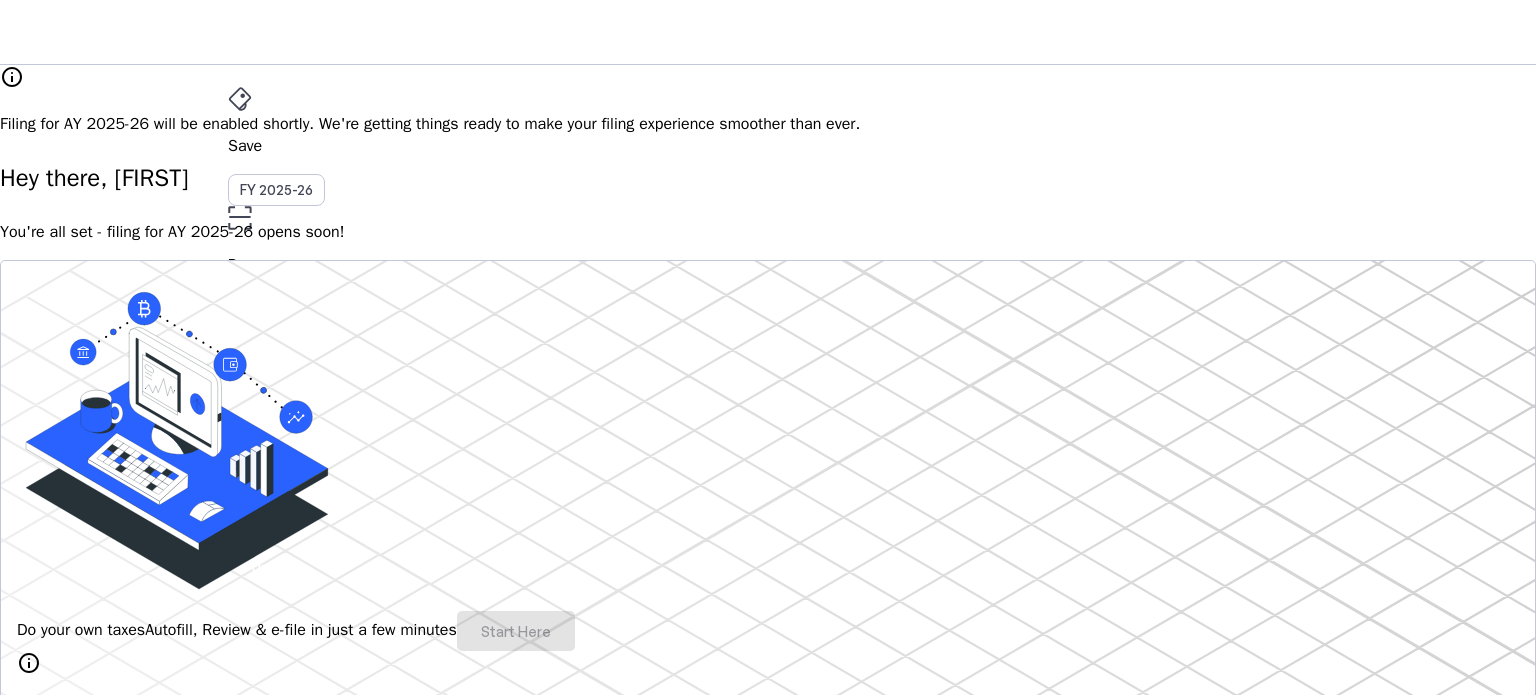 click on "Save" at bounding box center (768, 146) 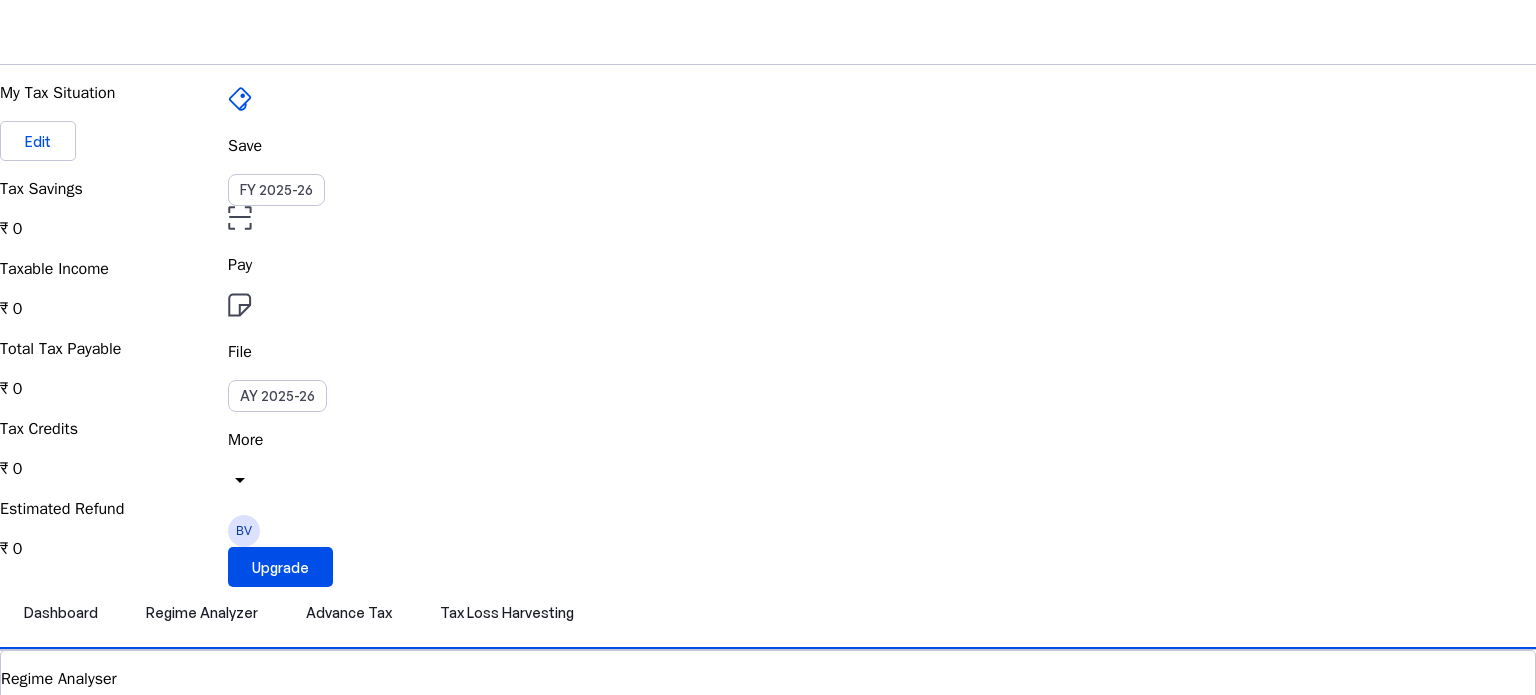 click on "Taxable Income ₹ 0" at bounding box center (768, 209) 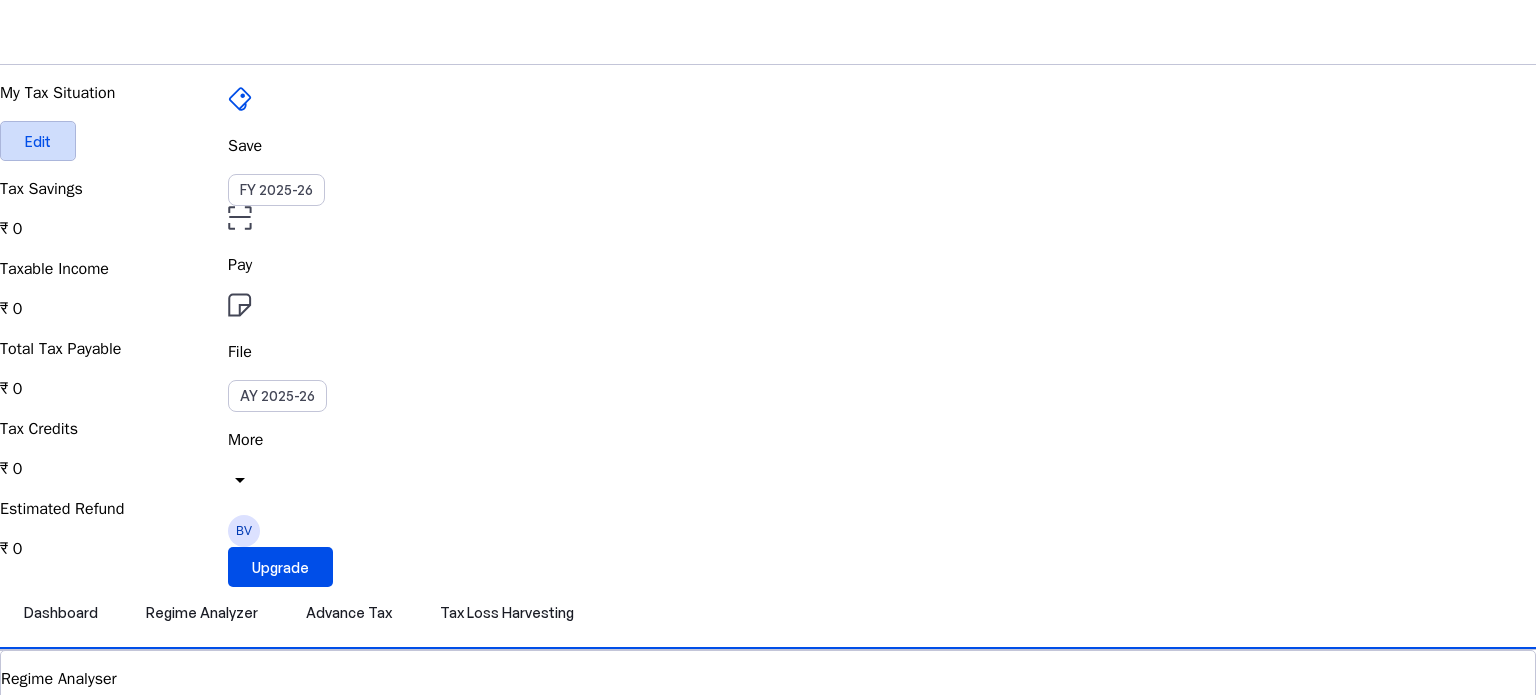 click on "Edit" at bounding box center (38, 141) 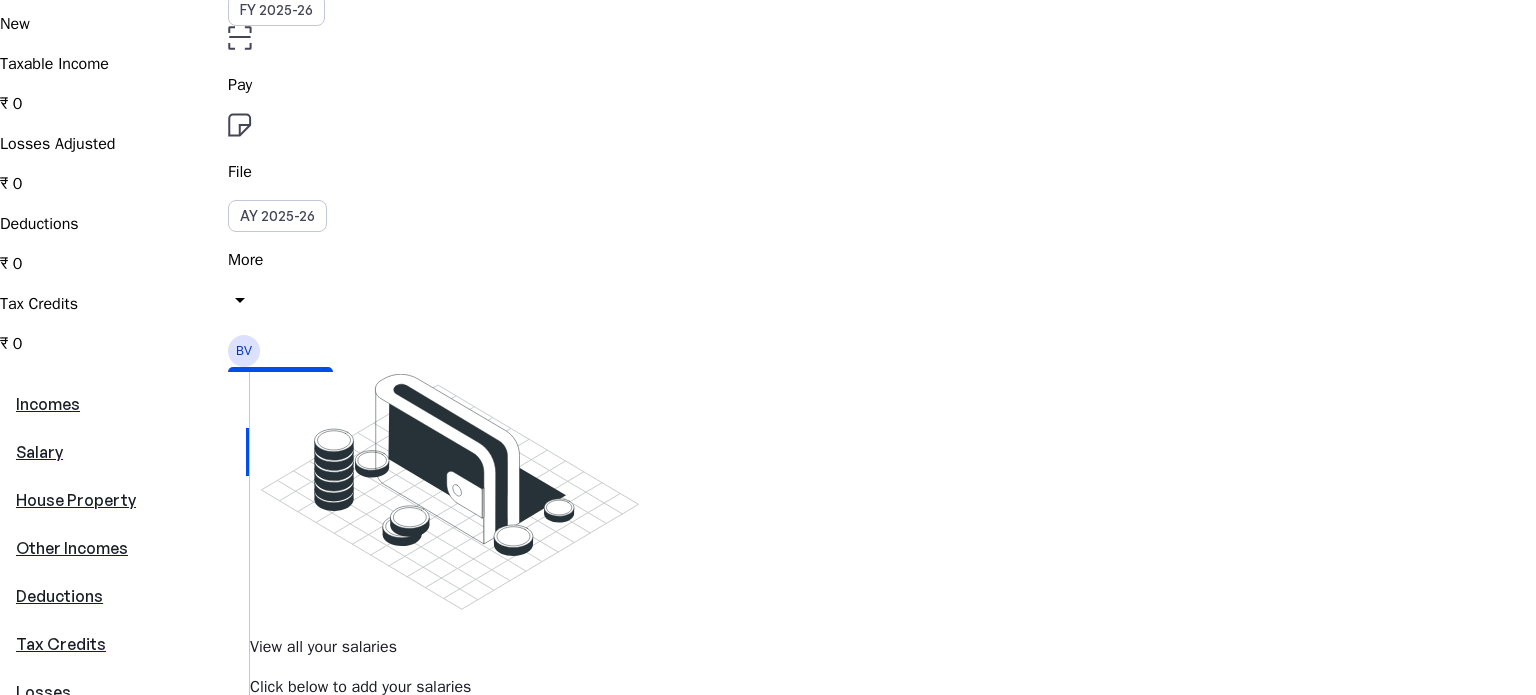 scroll, scrollTop: 0, scrollLeft: 0, axis: both 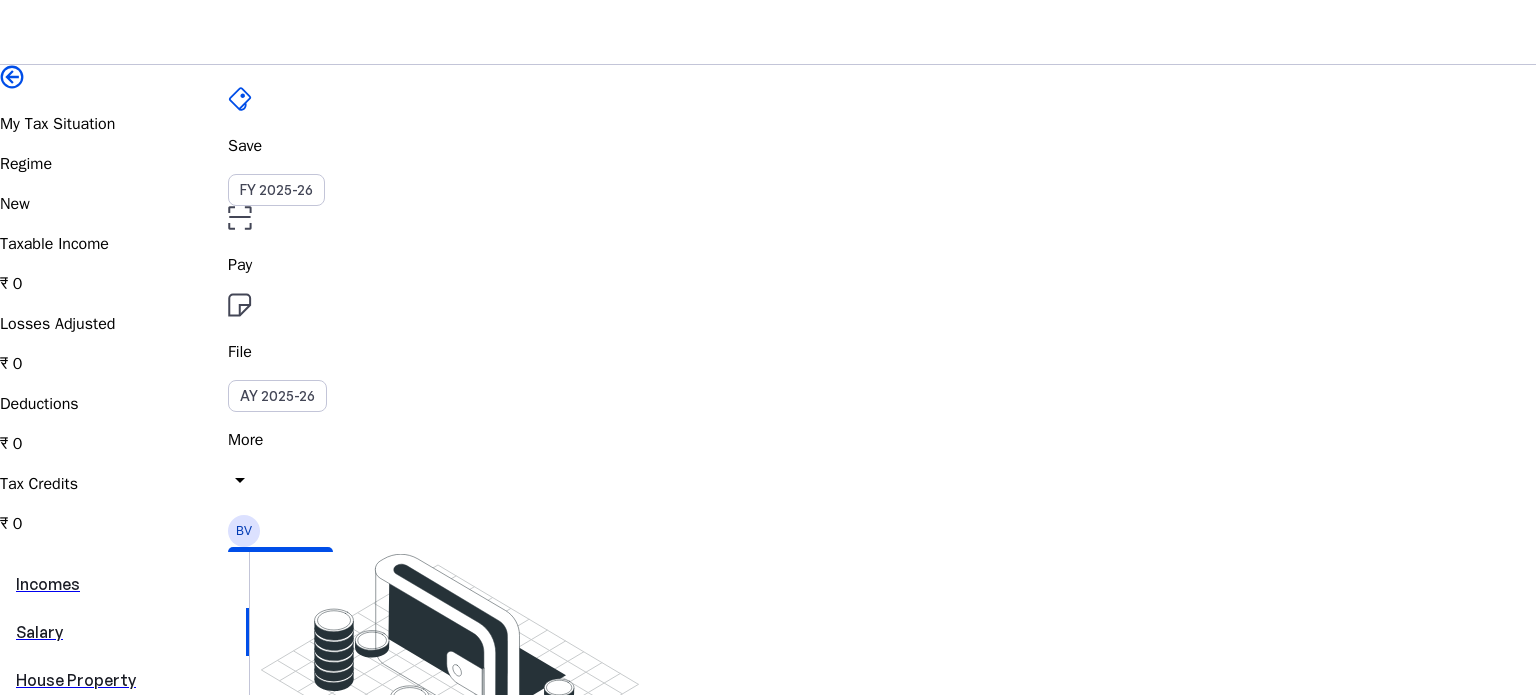 click on "File AY 2025-26" at bounding box center (768, 146) 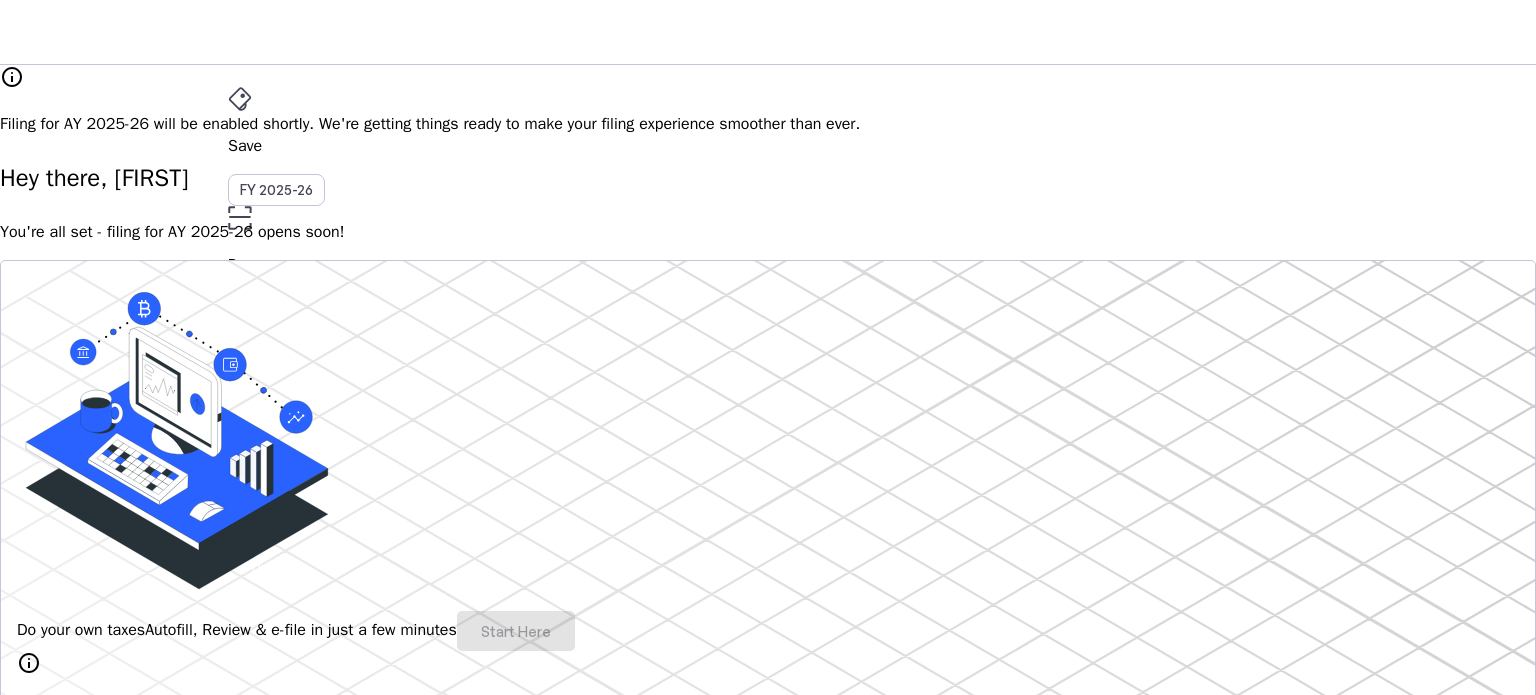 click on "Save FY 2025-26  Pay   File AY 2025-26  More  arrow_drop_down  BV   Upgrade" at bounding box center [768, 32] 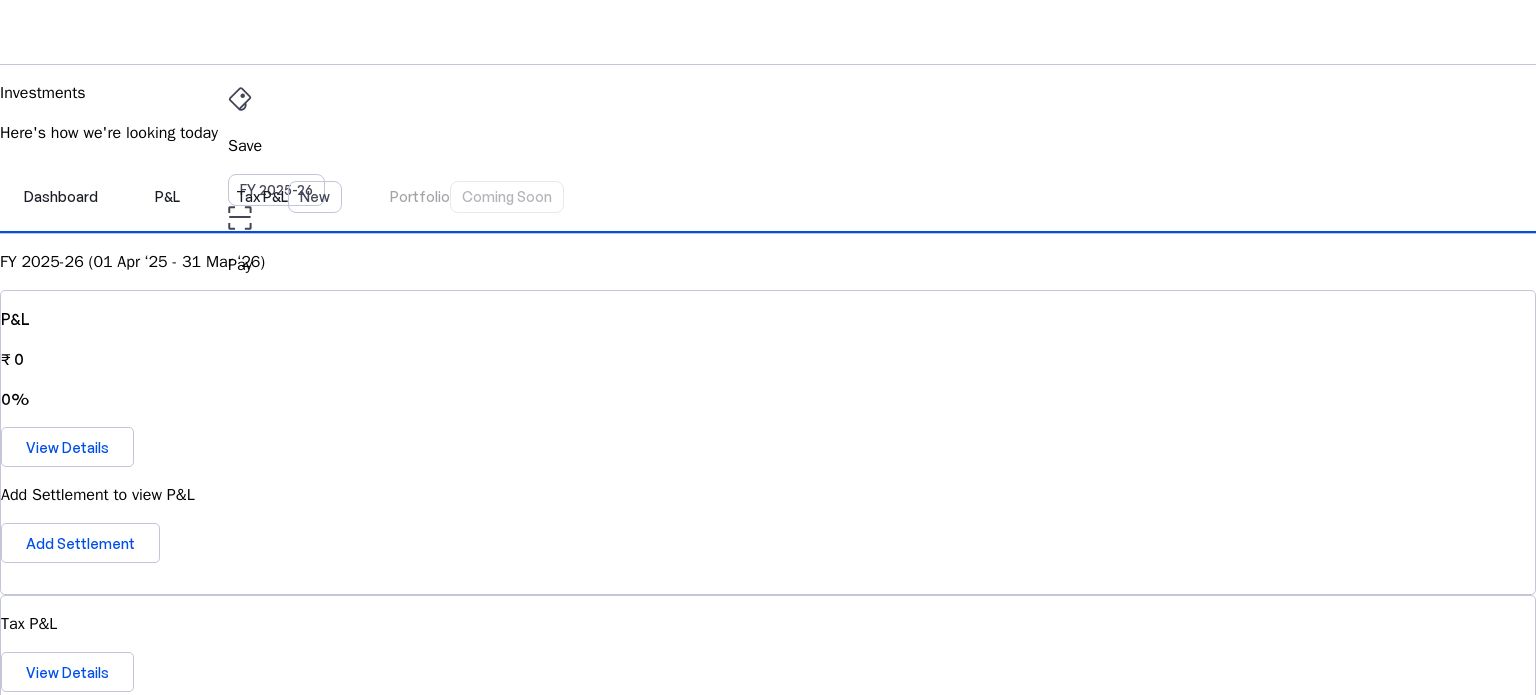 click on "FY 2025-26 (01 Apr ‘25 - 31 Mar ‘26)" at bounding box center (768, 262) 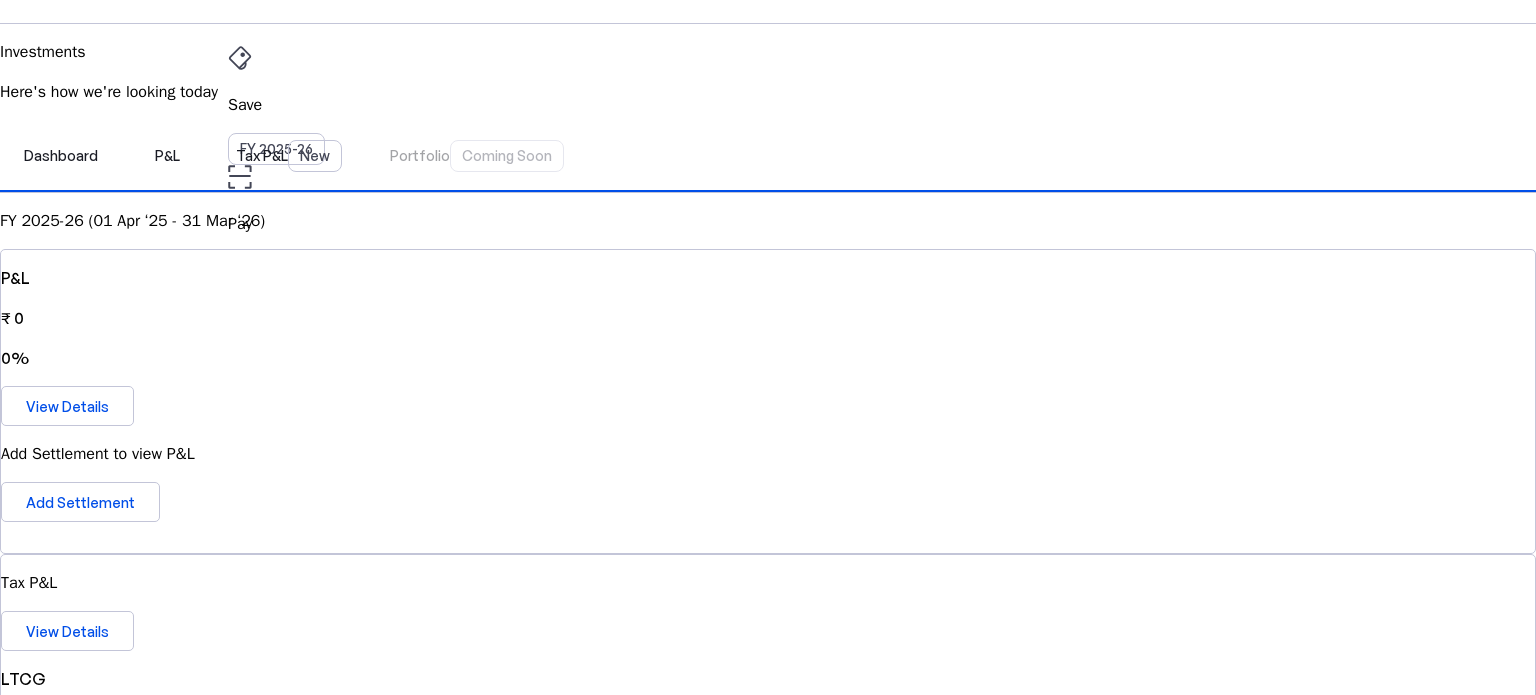 scroll, scrollTop: 0, scrollLeft: 0, axis: both 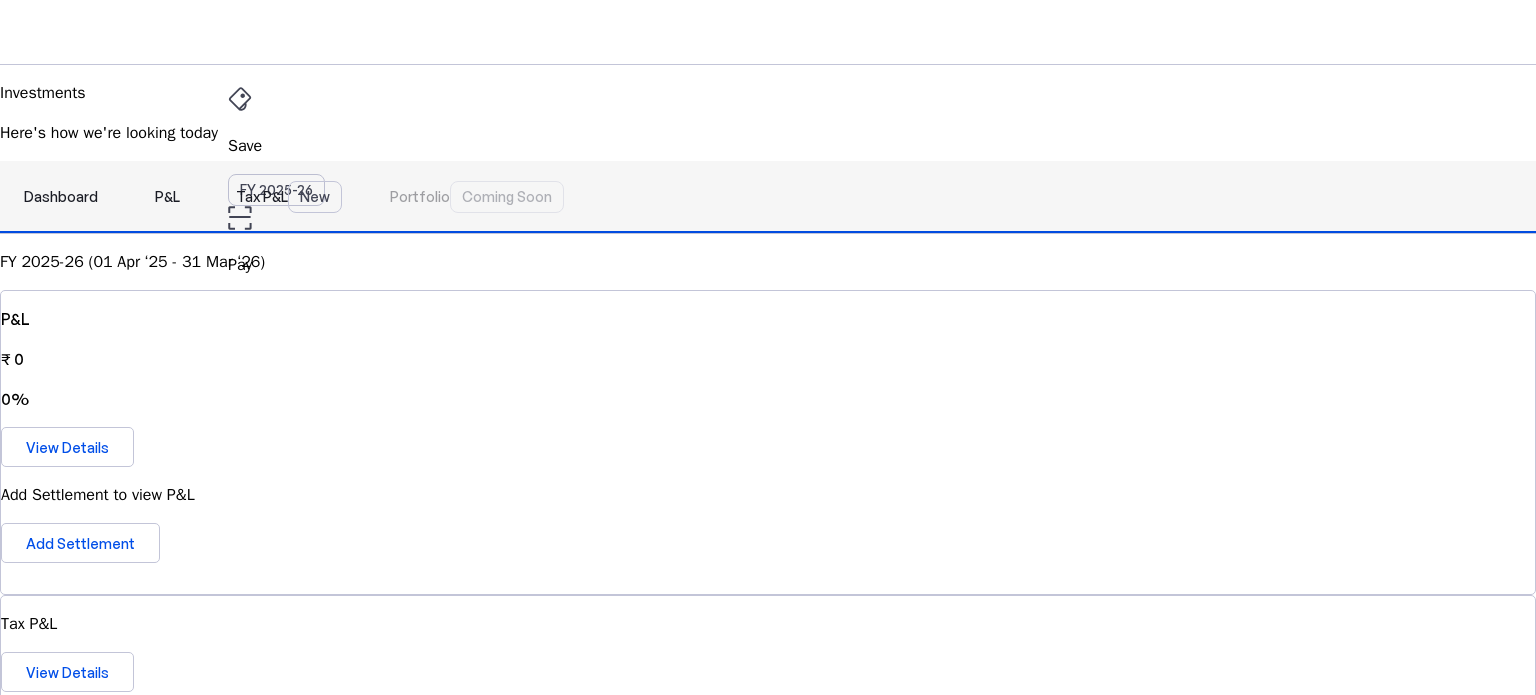 click on "Tax P&L  New" at bounding box center (289, 197) 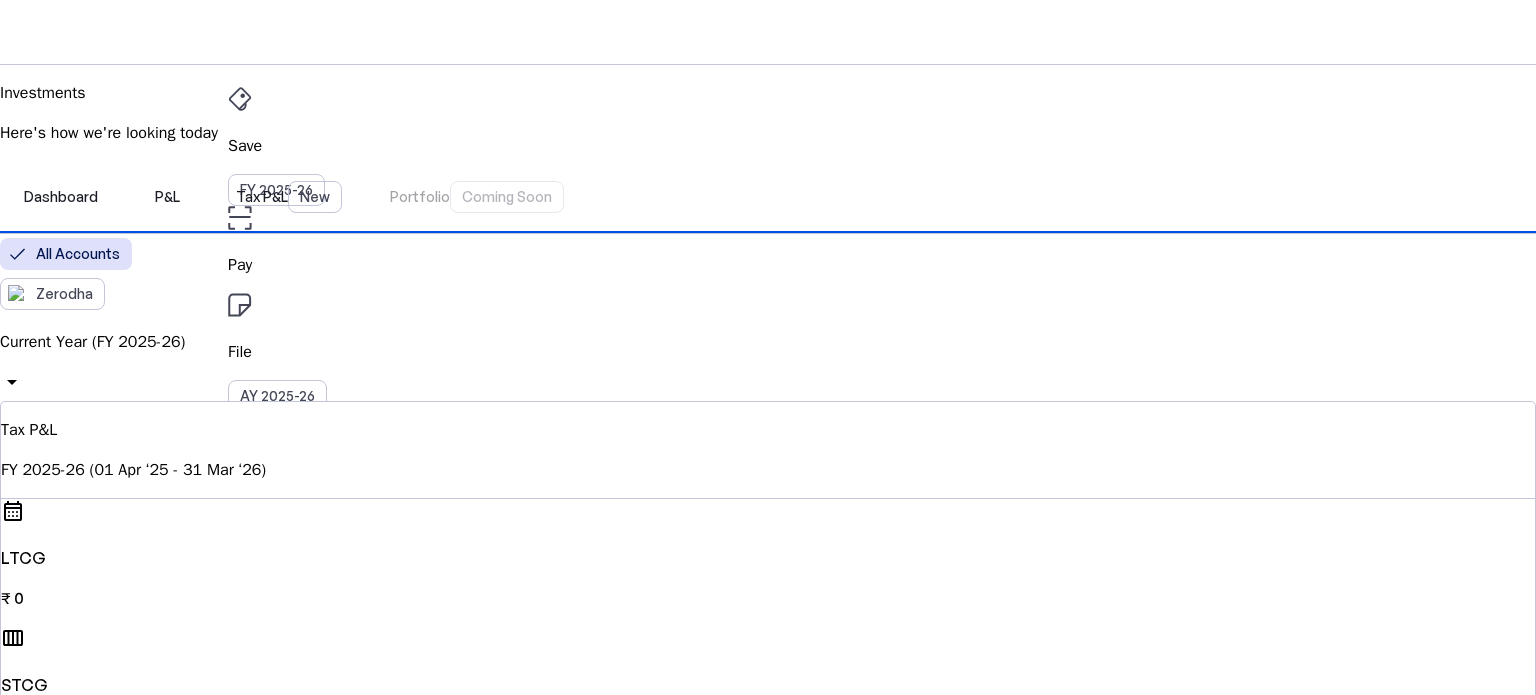 click on "Current Year (FY 2025-26)" at bounding box center (768, 342) 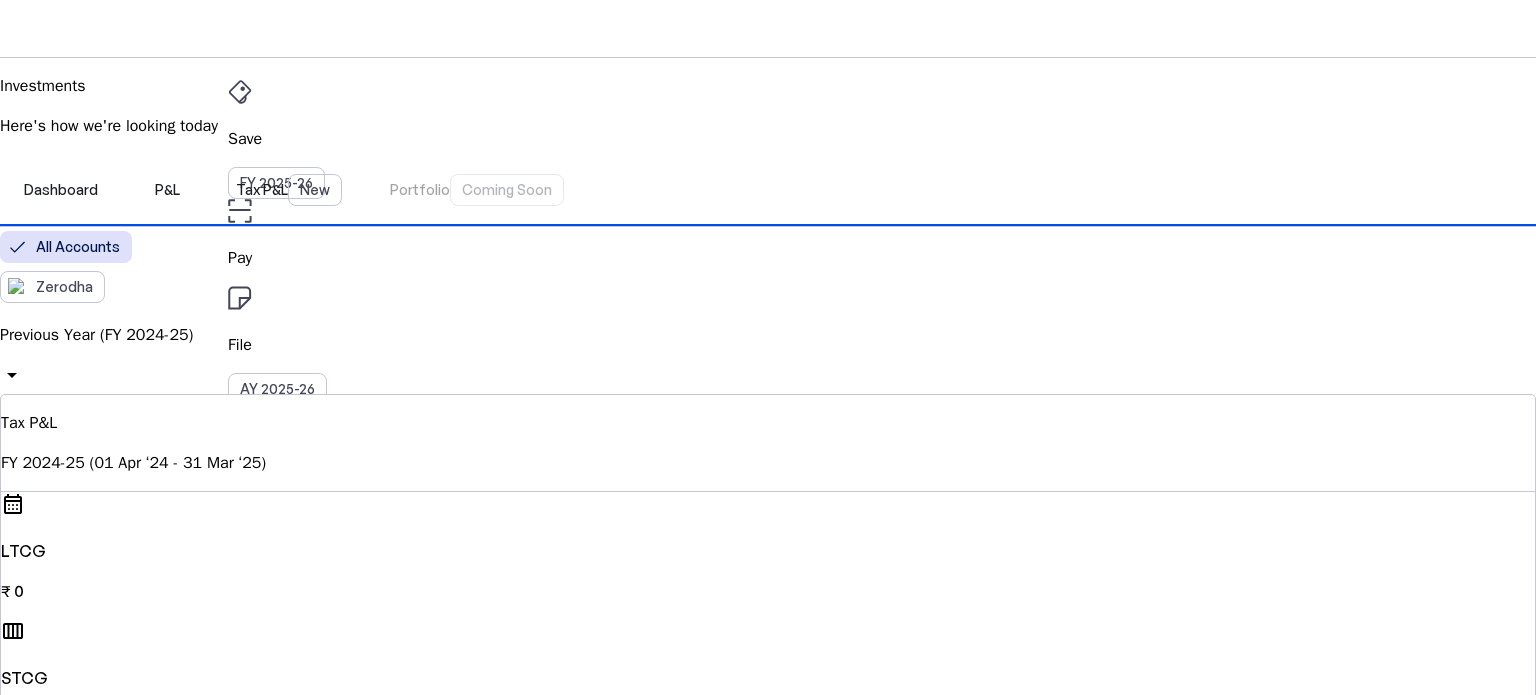 scroll, scrollTop: 0, scrollLeft: 0, axis: both 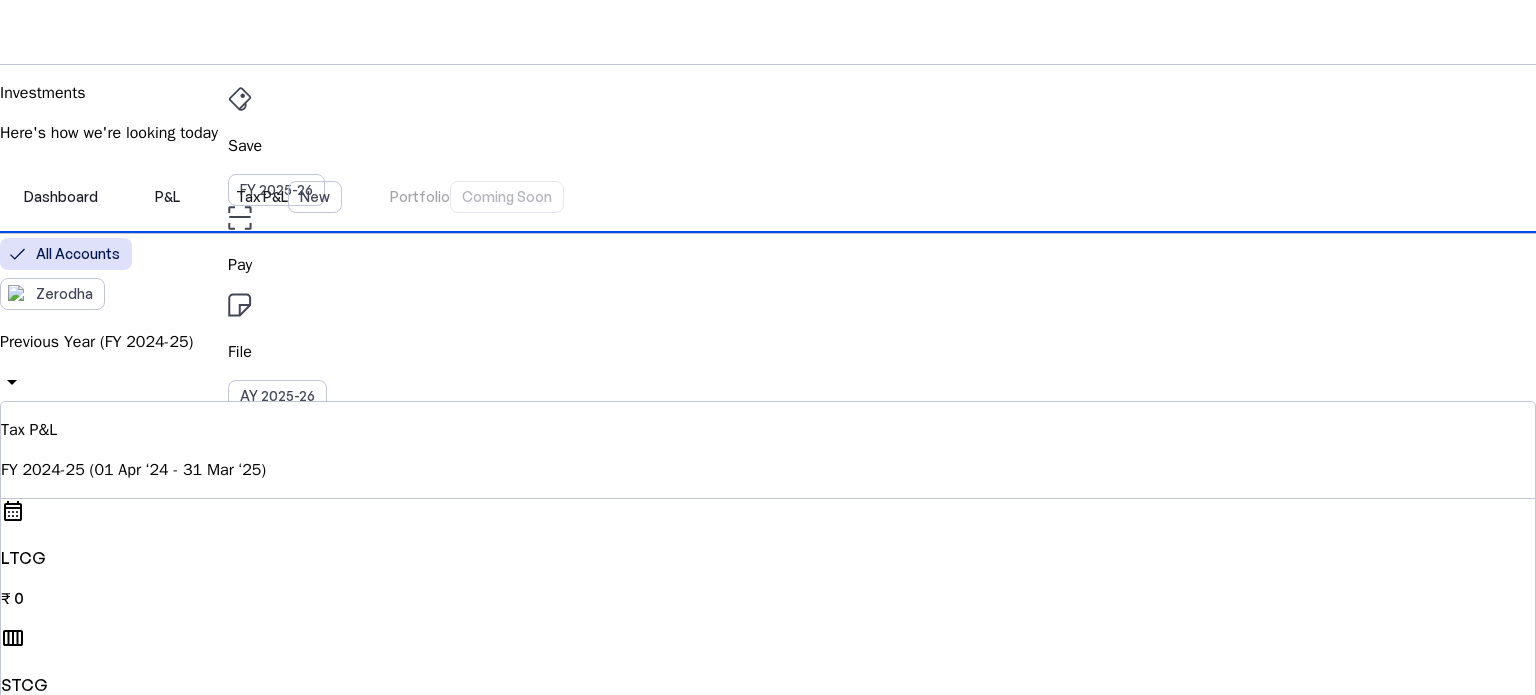 click on "BV" at bounding box center [244, 531] 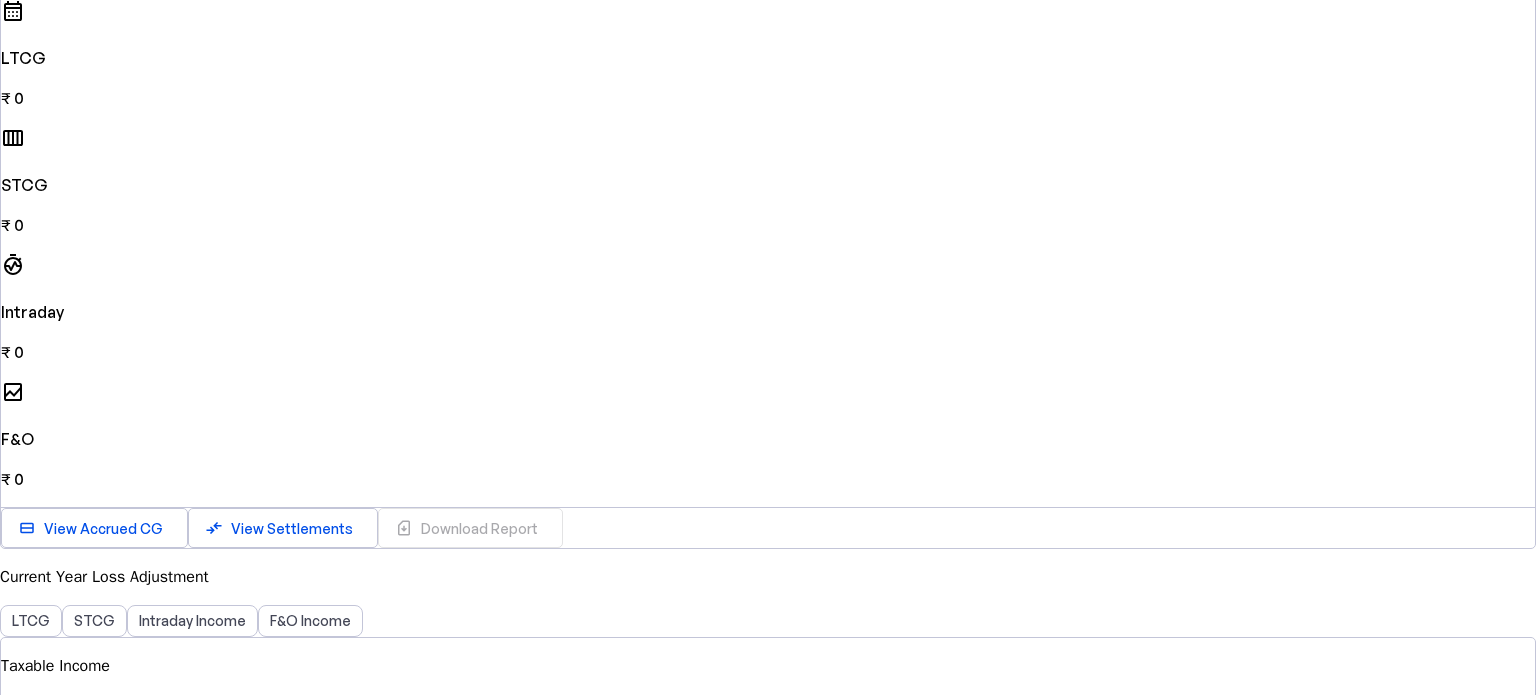 scroll, scrollTop: 0, scrollLeft: 0, axis: both 